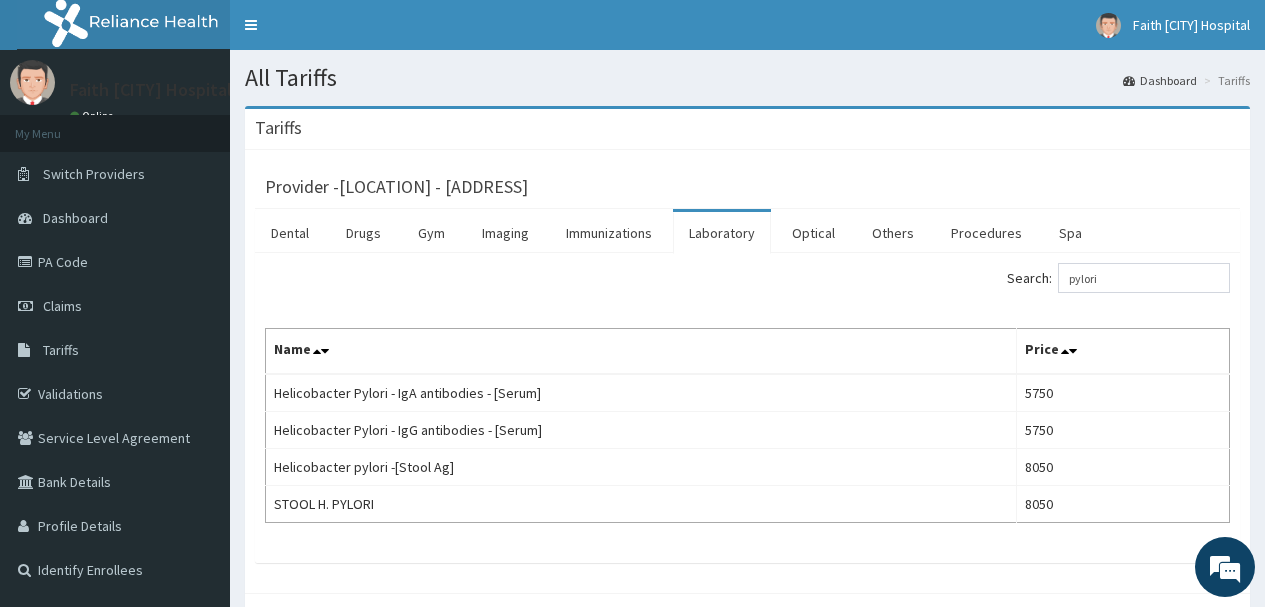 scroll, scrollTop: 0, scrollLeft: 0, axis: both 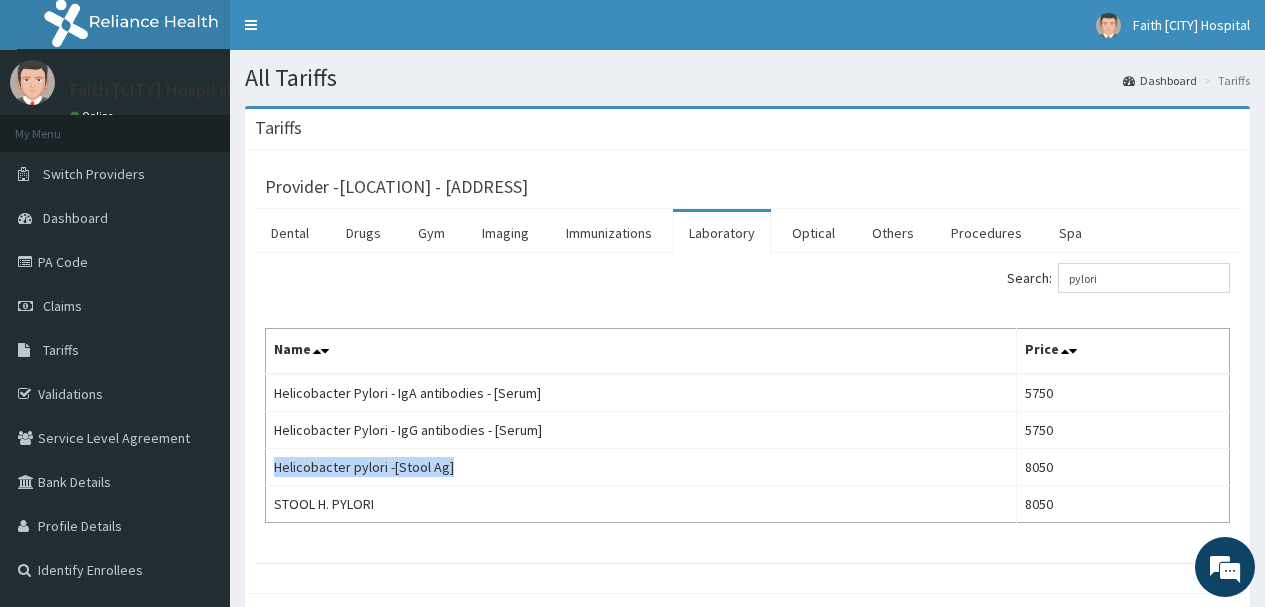 click on "Laboratory" at bounding box center [722, 233] 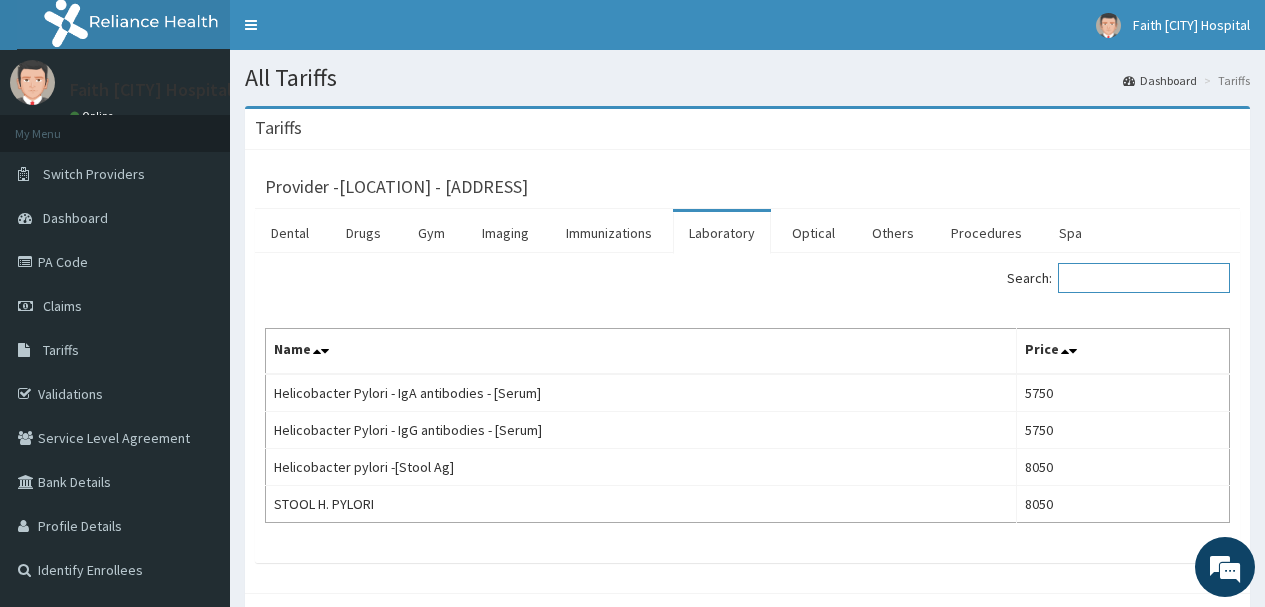 click on "Search:" at bounding box center (1144, 278) 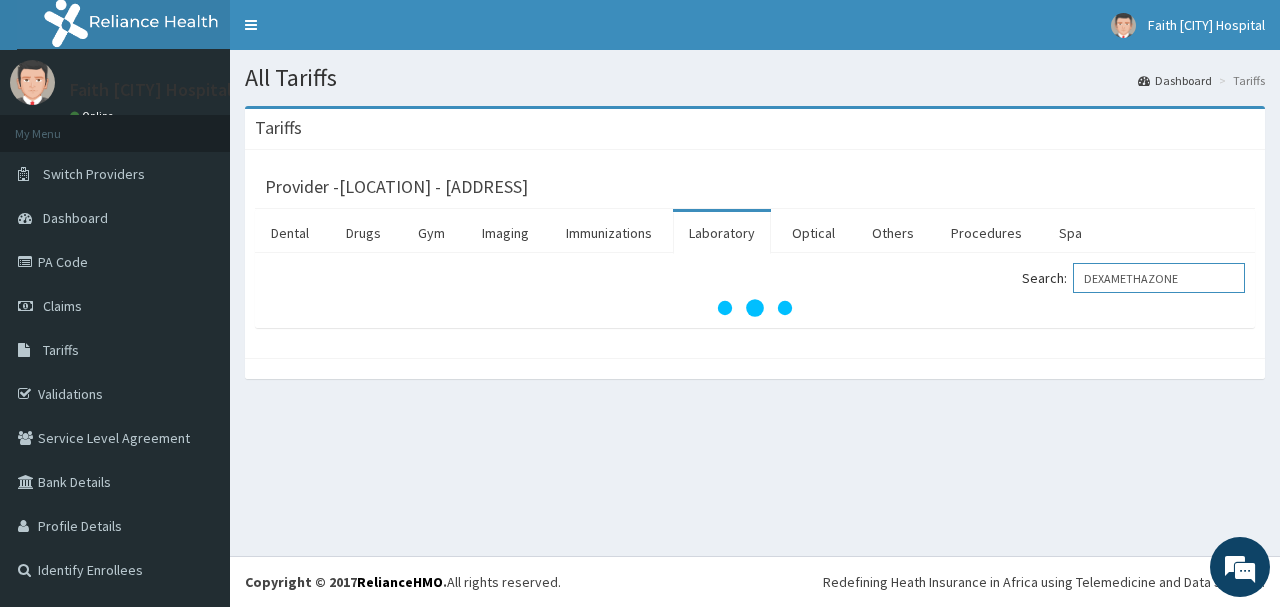 click on "DEXAMETHAZONE" at bounding box center [1159, 278] 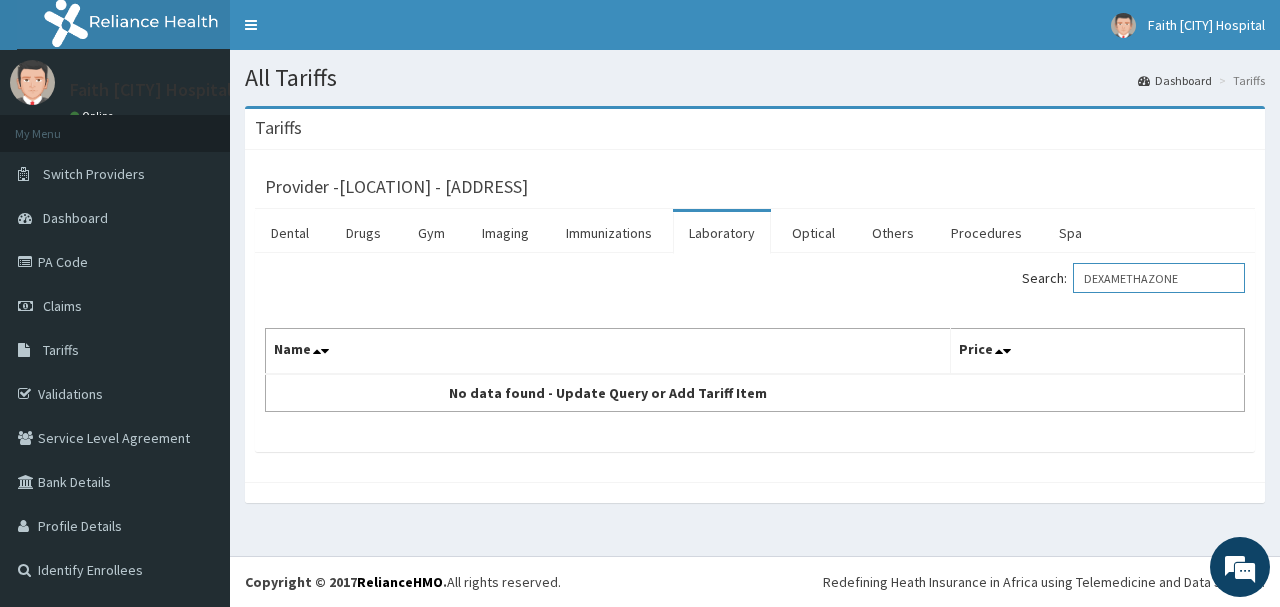 click on "DEXAMETHAZONE" at bounding box center (1159, 278) 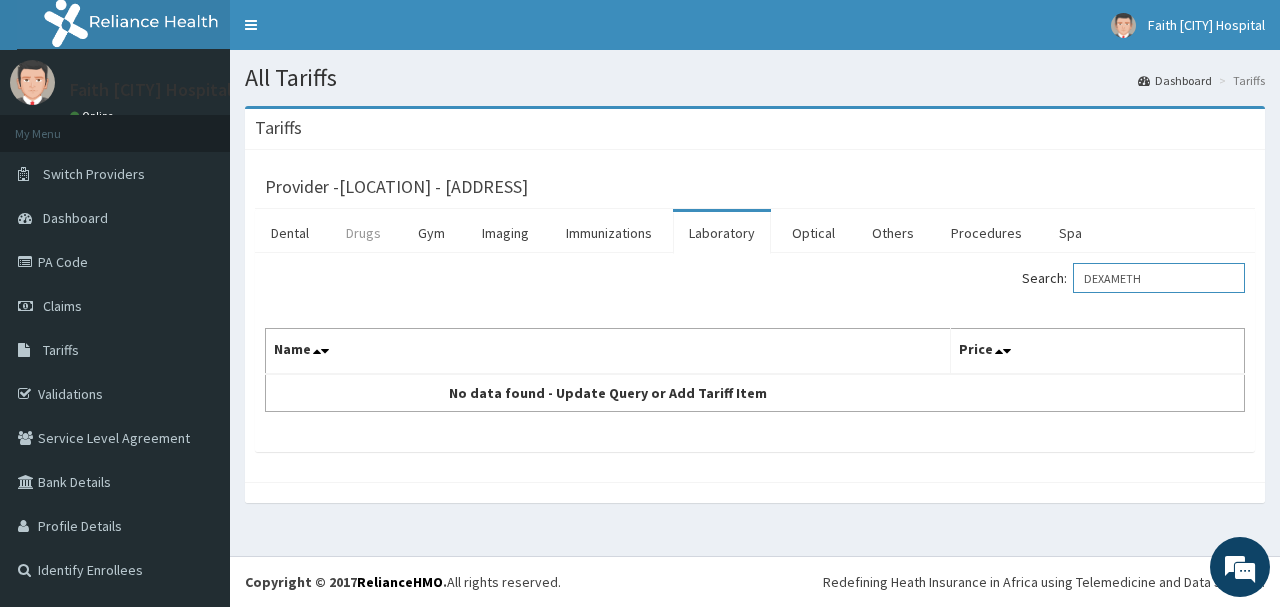 type on "DEXAMETH" 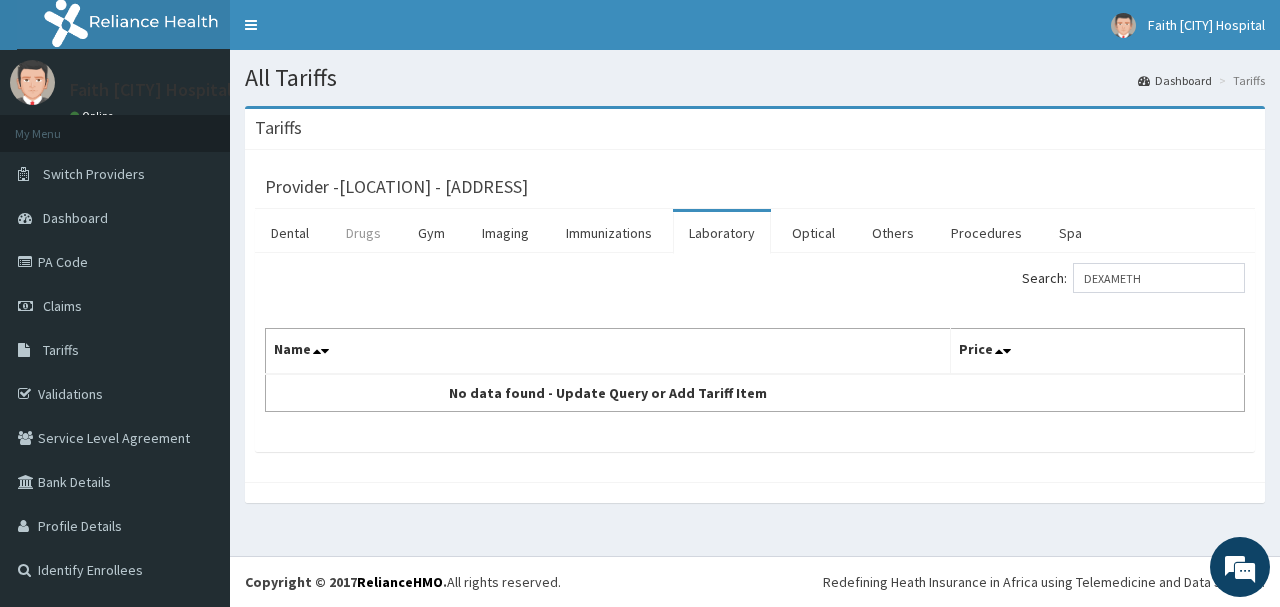 click on "Drugs" at bounding box center (363, 233) 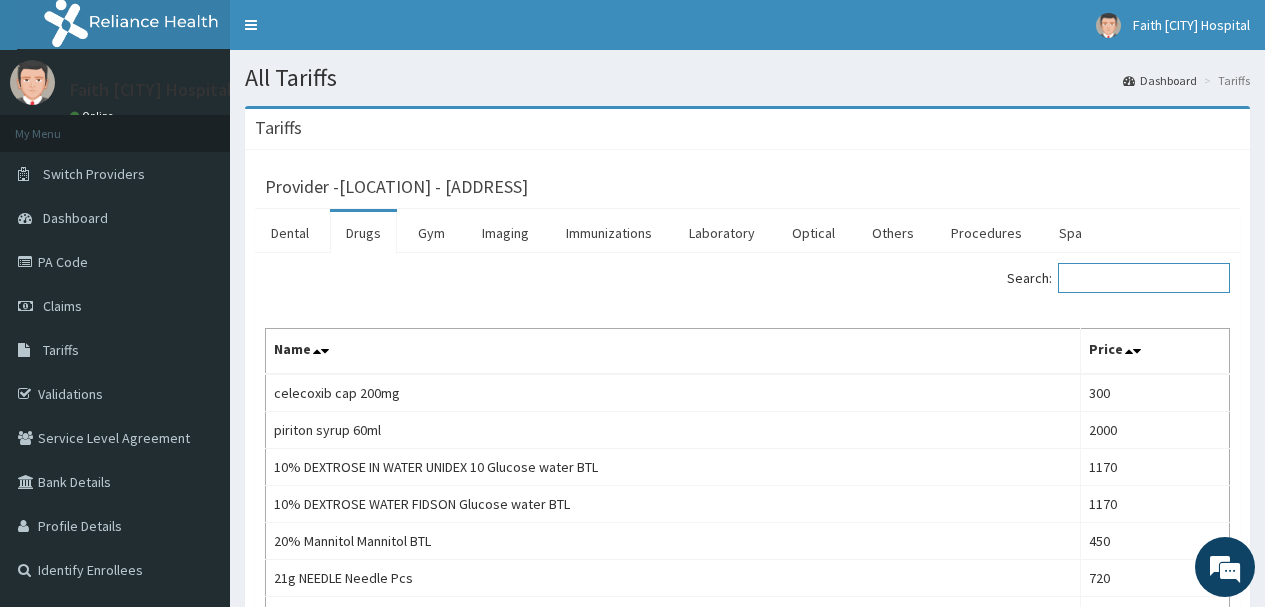 click on "Search:" at bounding box center (1144, 278) 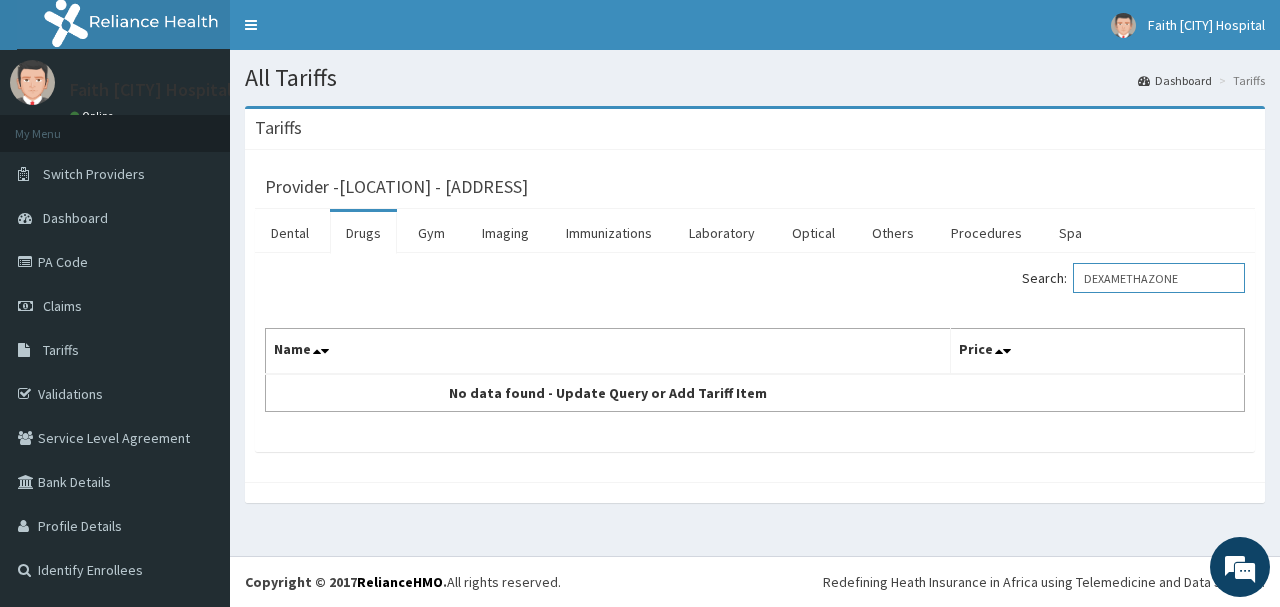 click on "DEXAMETHAZONE" at bounding box center [1159, 278] 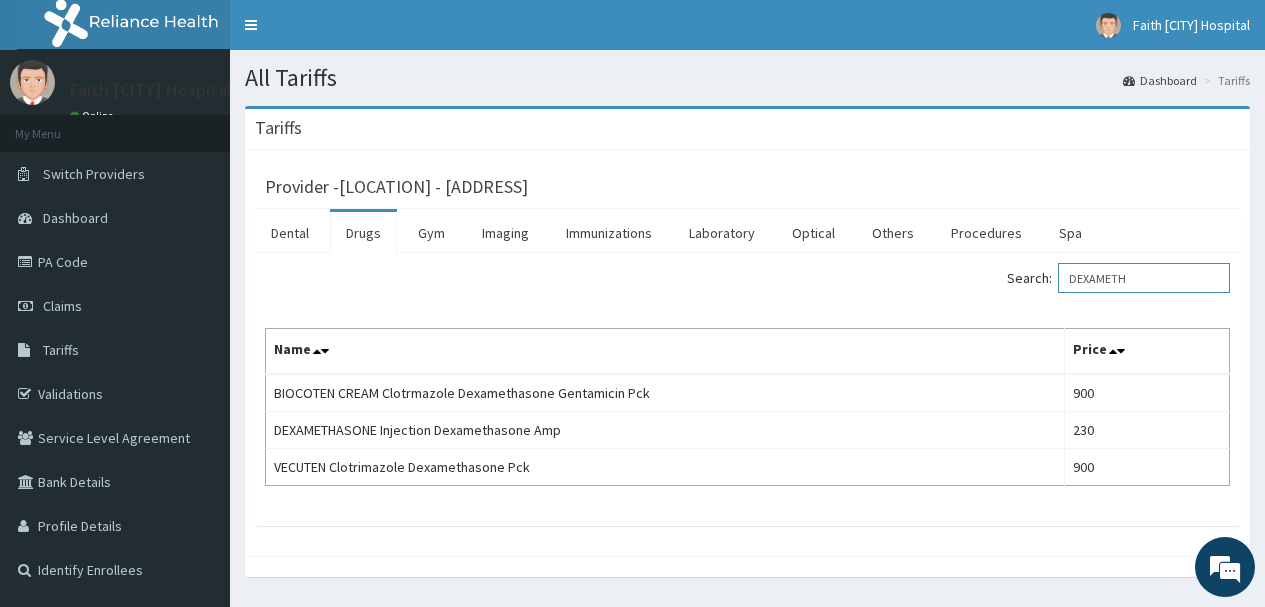 type on "DEXAMETH" 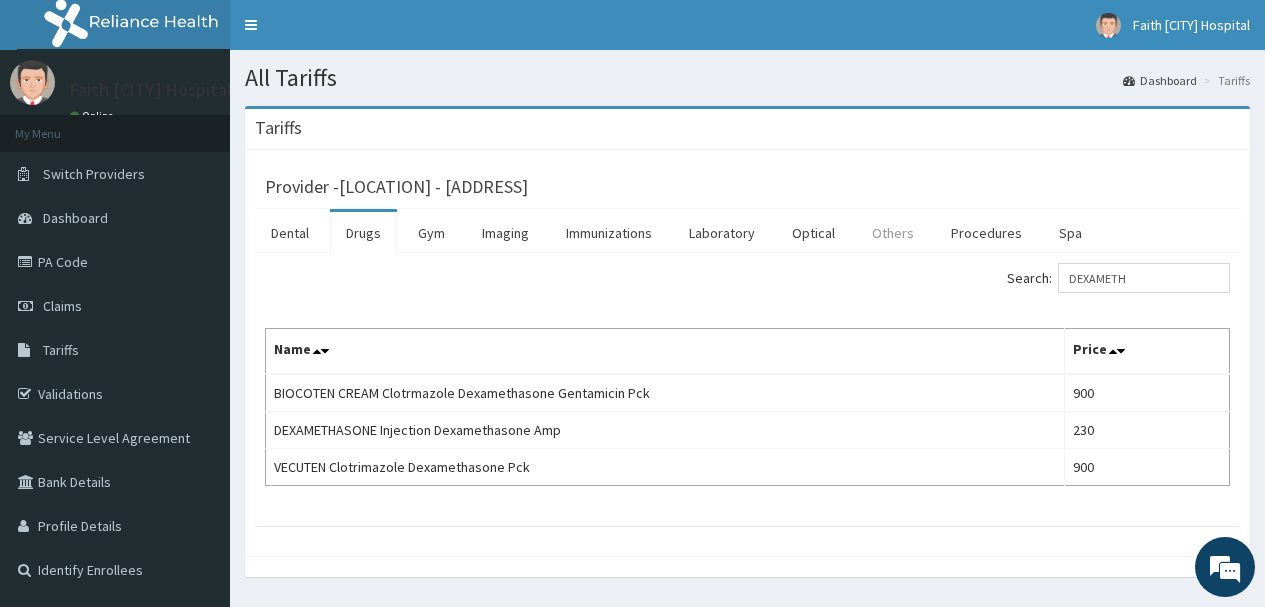 click on "Others" at bounding box center (893, 233) 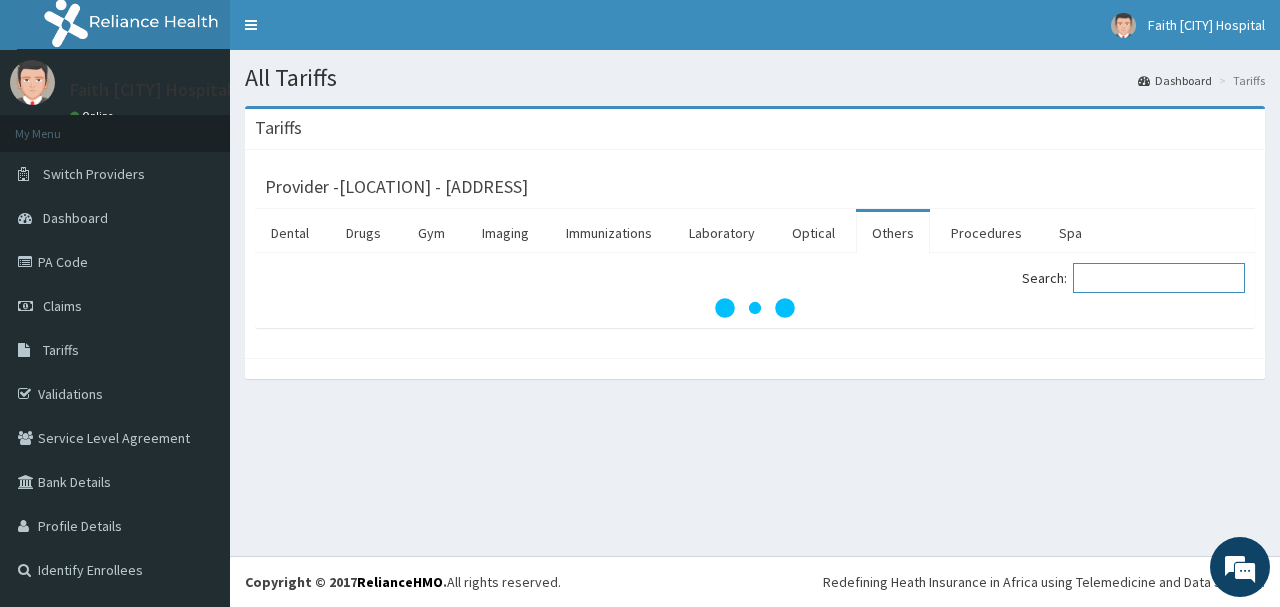 click on "Search:" at bounding box center [1159, 278] 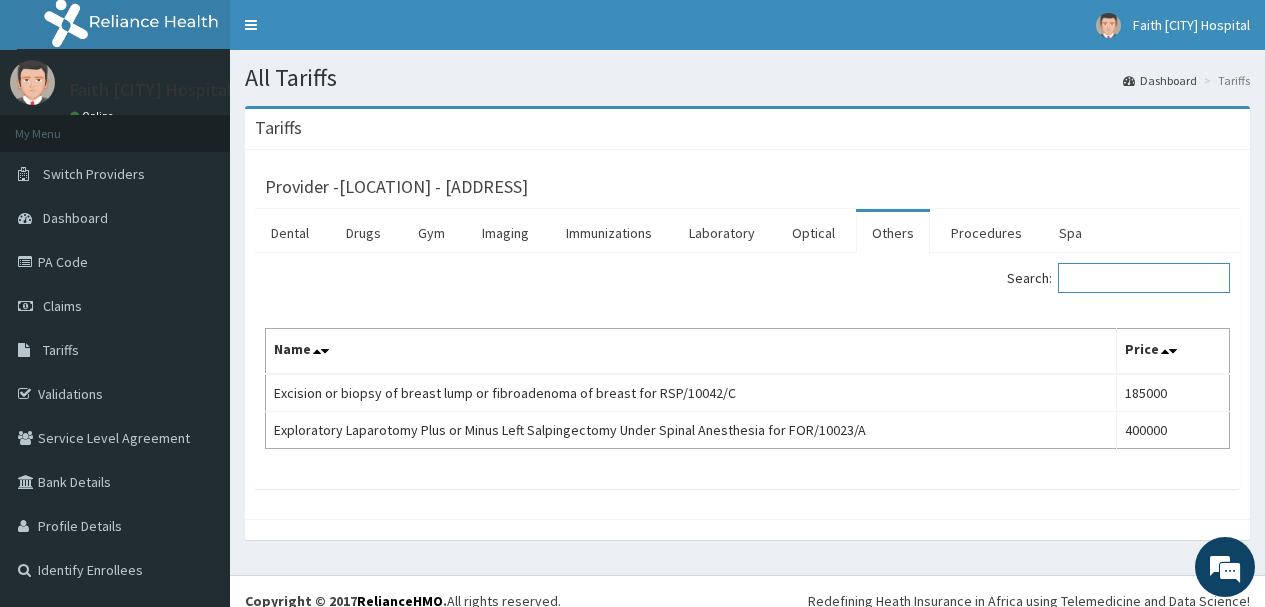 paste on "nebulizerlation" 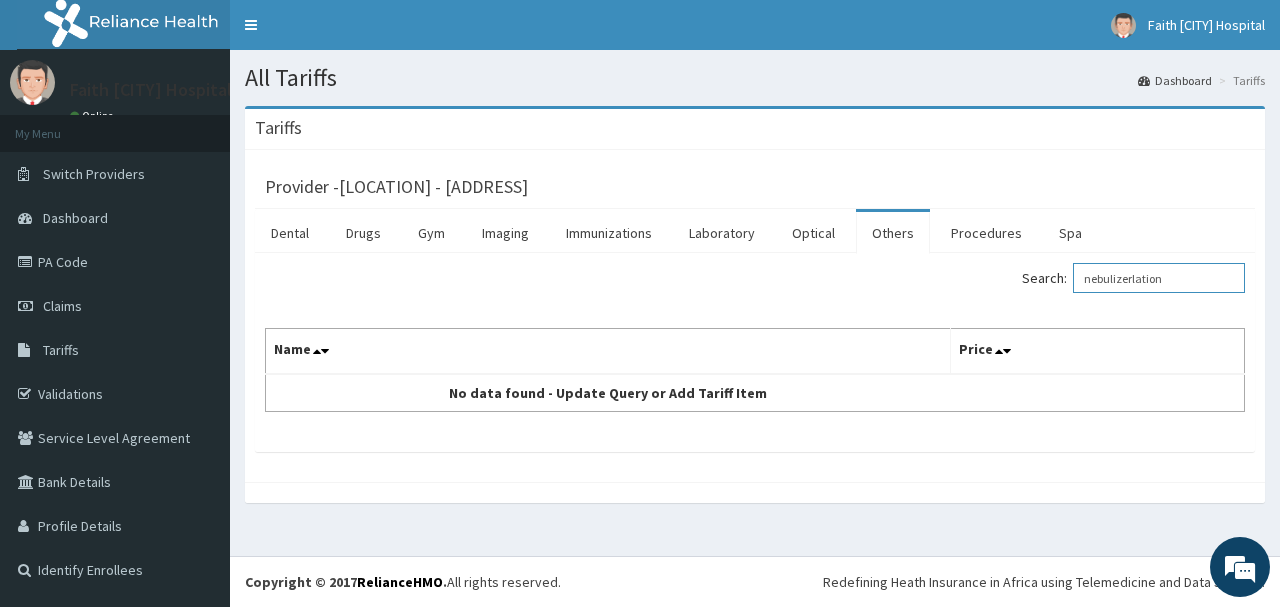 click on "nebulizerlation" at bounding box center [1159, 278] 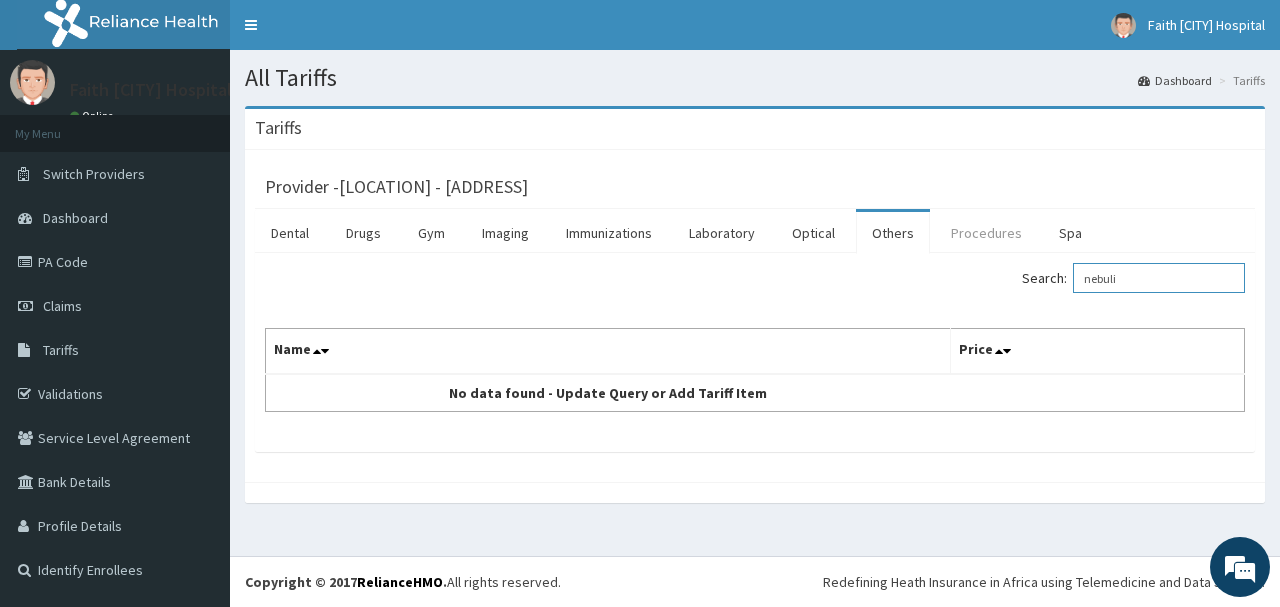 type on "nebuli" 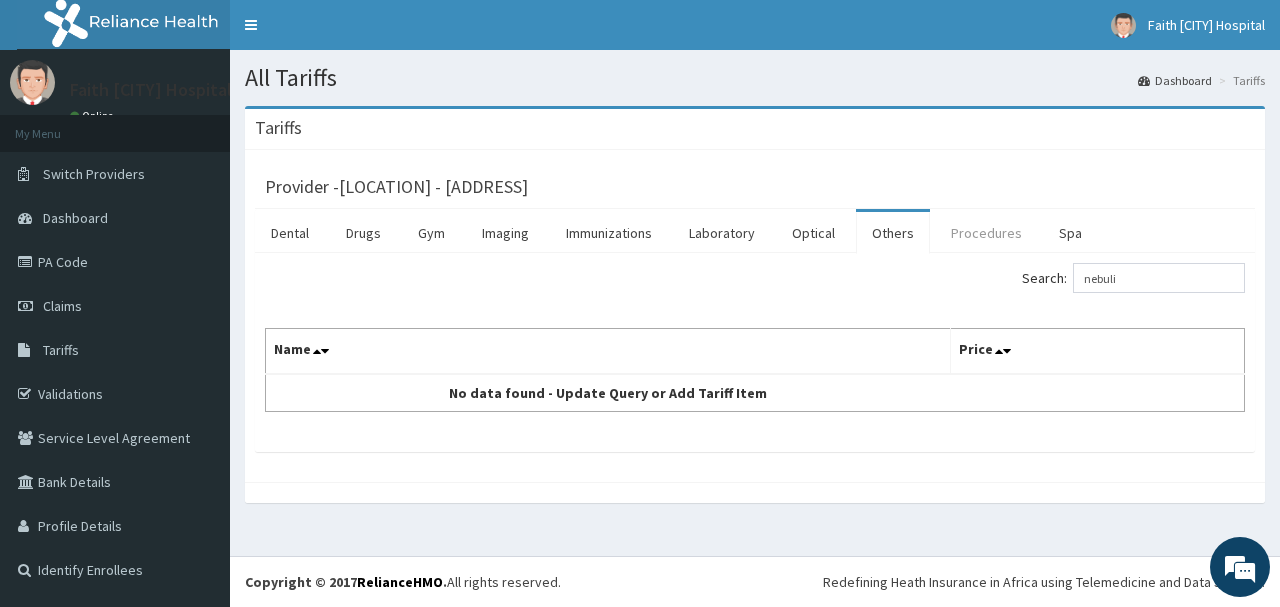 click on "Procedures" at bounding box center (986, 233) 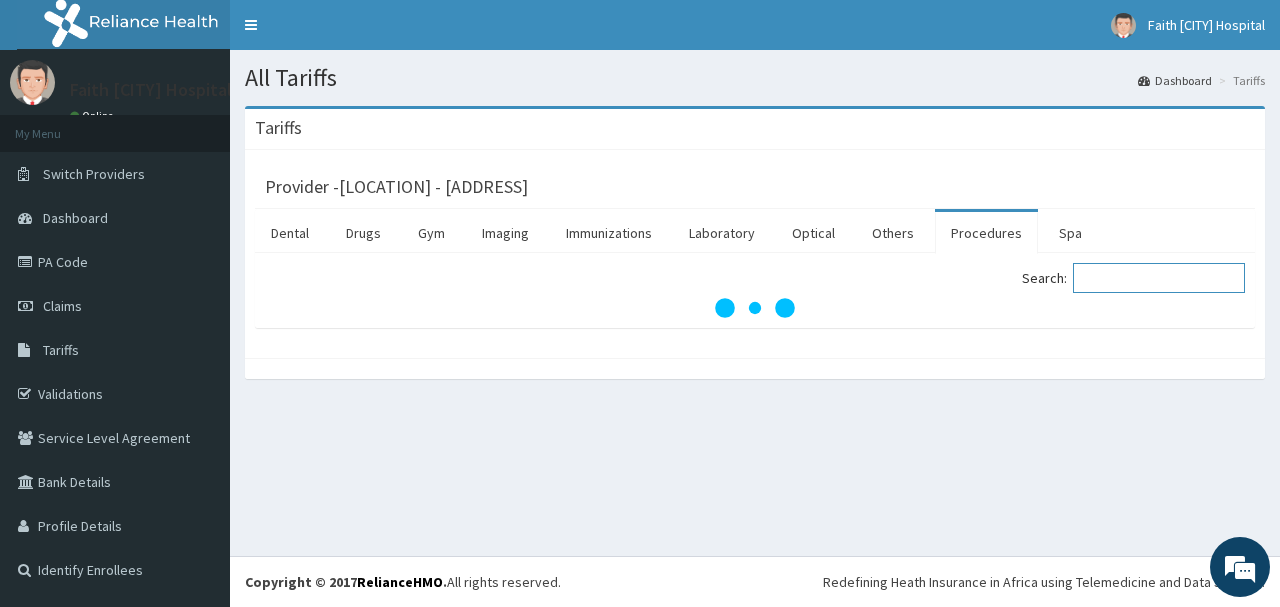 click on "Search:" at bounding box center [1159, 278] 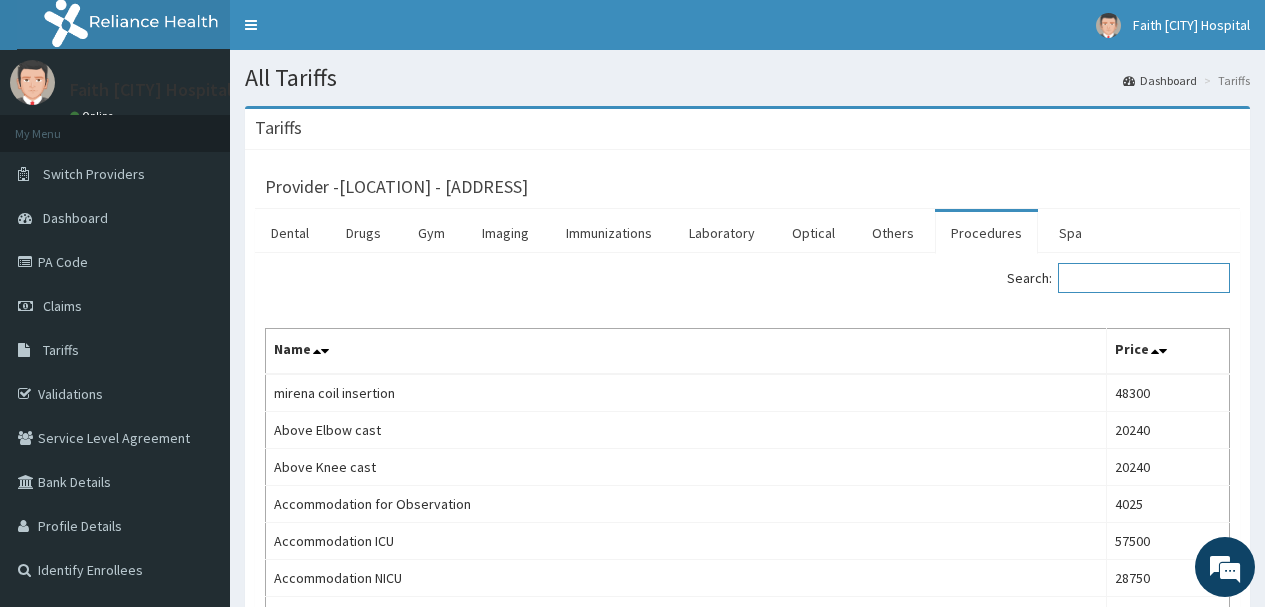 paste on "nebulizerlation" 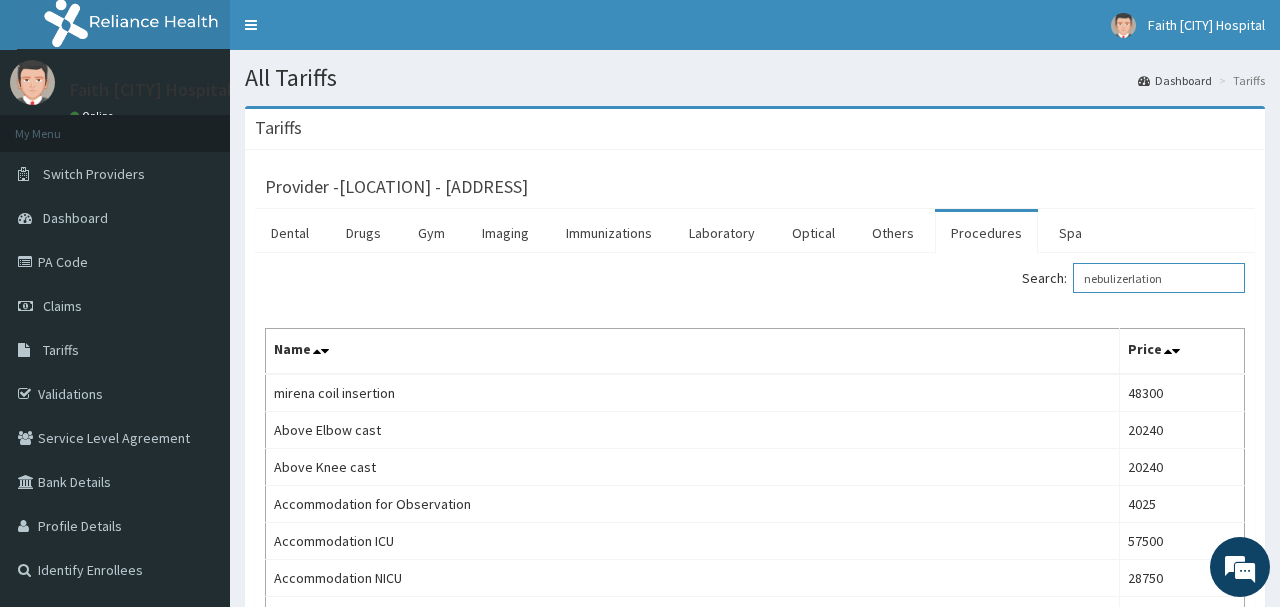 click on "Search: nebulizerlation" at bounding box center (1133, 278) 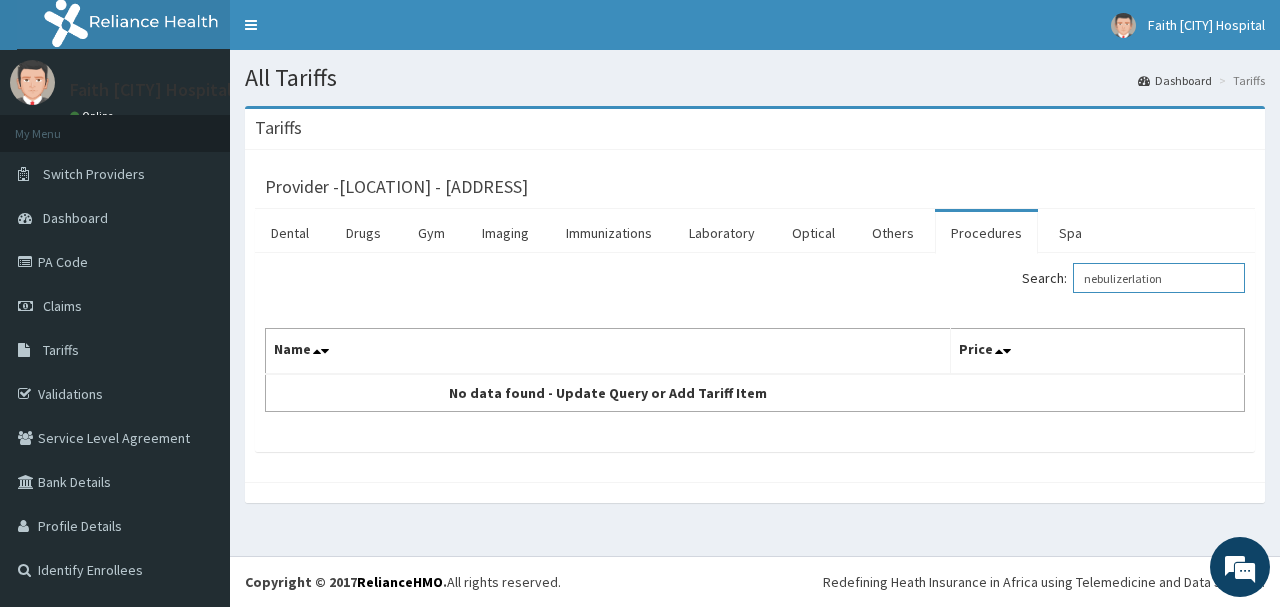drag, startPoint x: 1188, startPoint y: 278, endPoint x: 1139, endPoint y: 285, distance: 49.497475 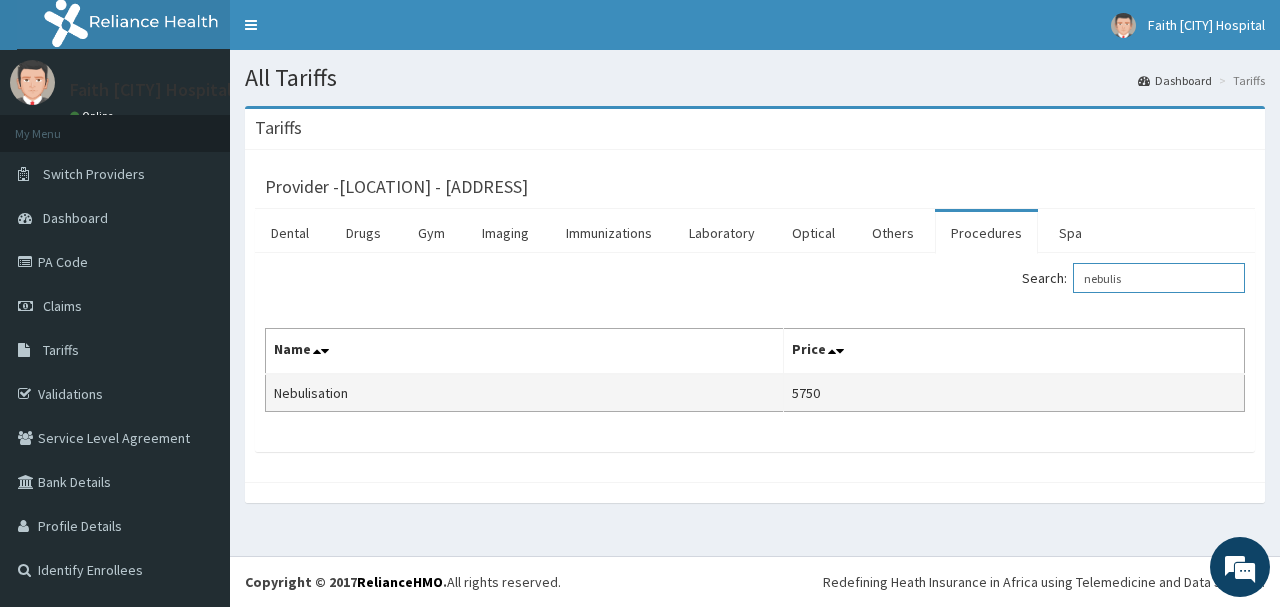 type on "nebulis" 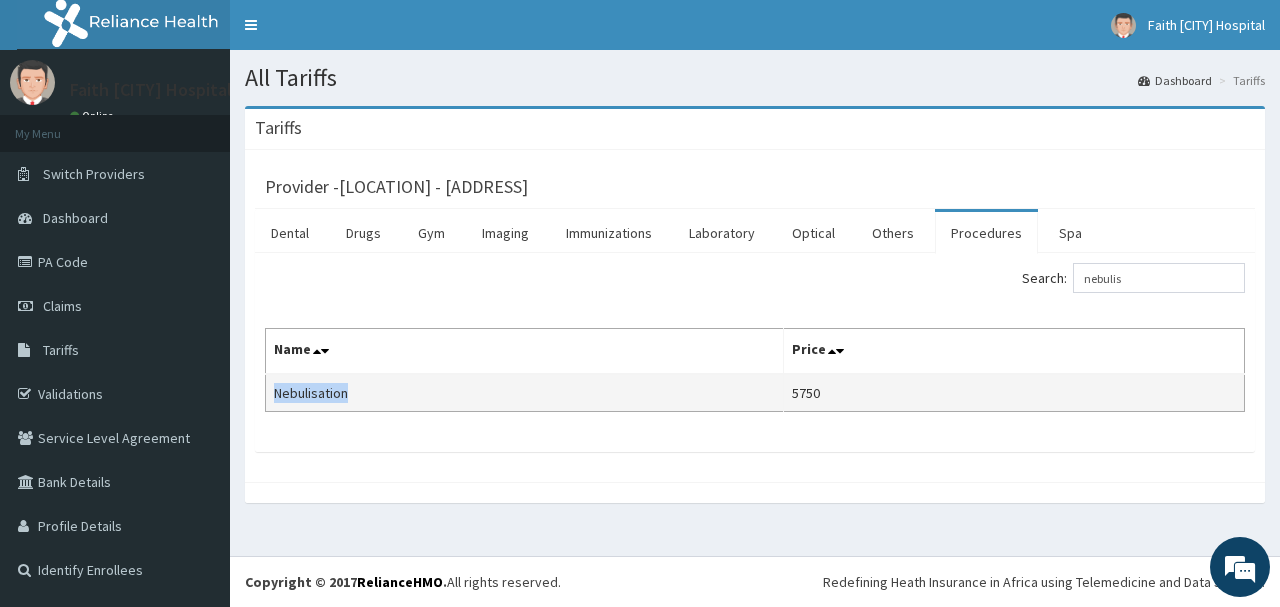 drag, startPoint x: 356, startPoint y: 390, endPoint x: 276, endPoint y: 390, distance: 80 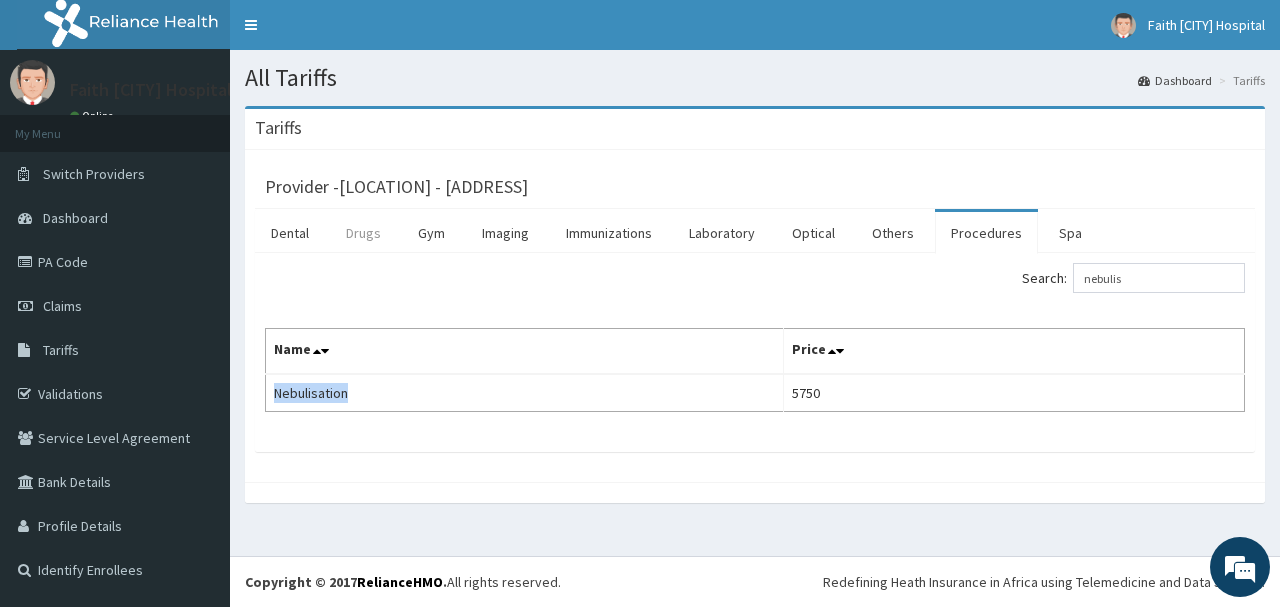 click on "Drugs" at bounding box center [363, 233] 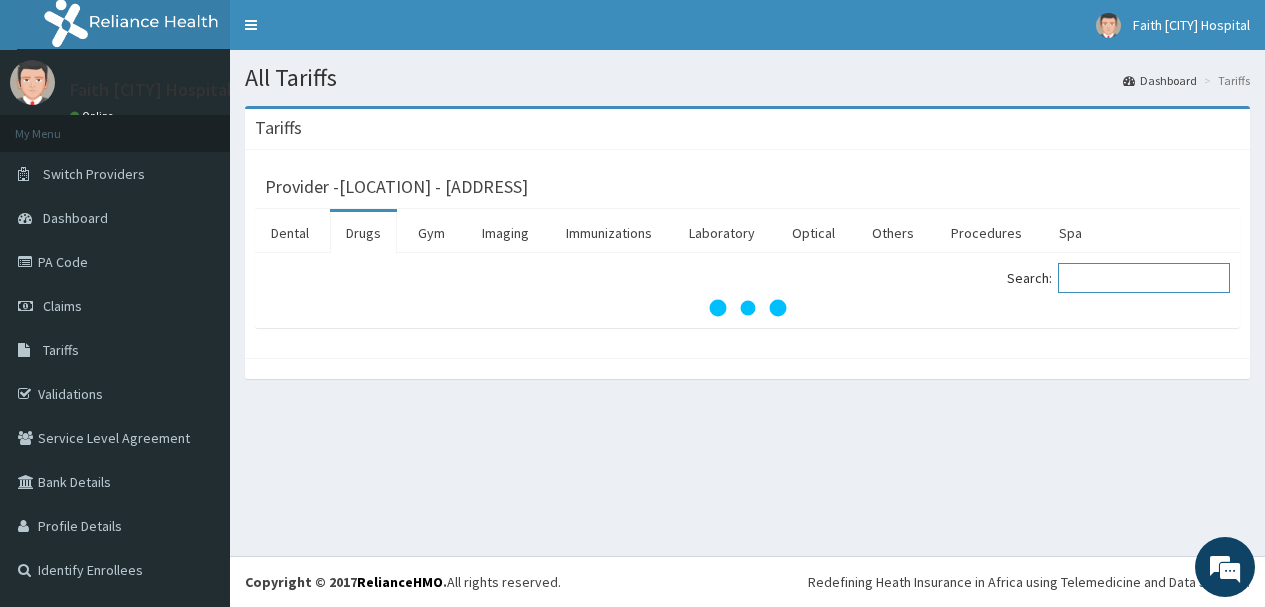 click on "Search:" at bounding box center (1144, 278) 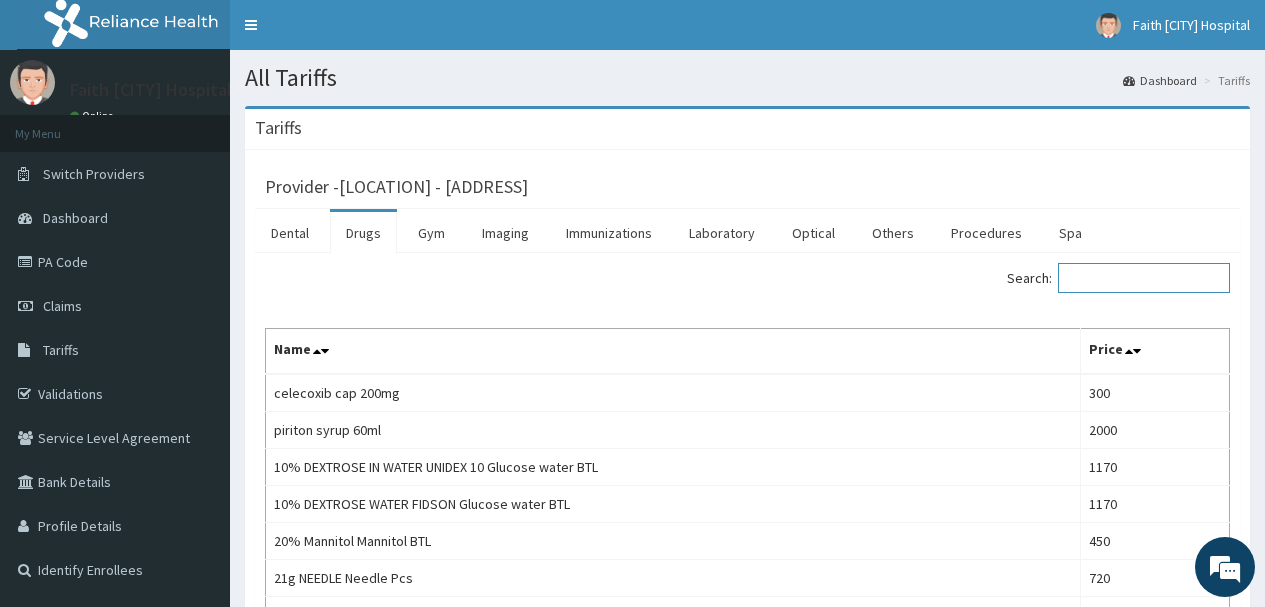 paste on "DEXAMETHAZONE" 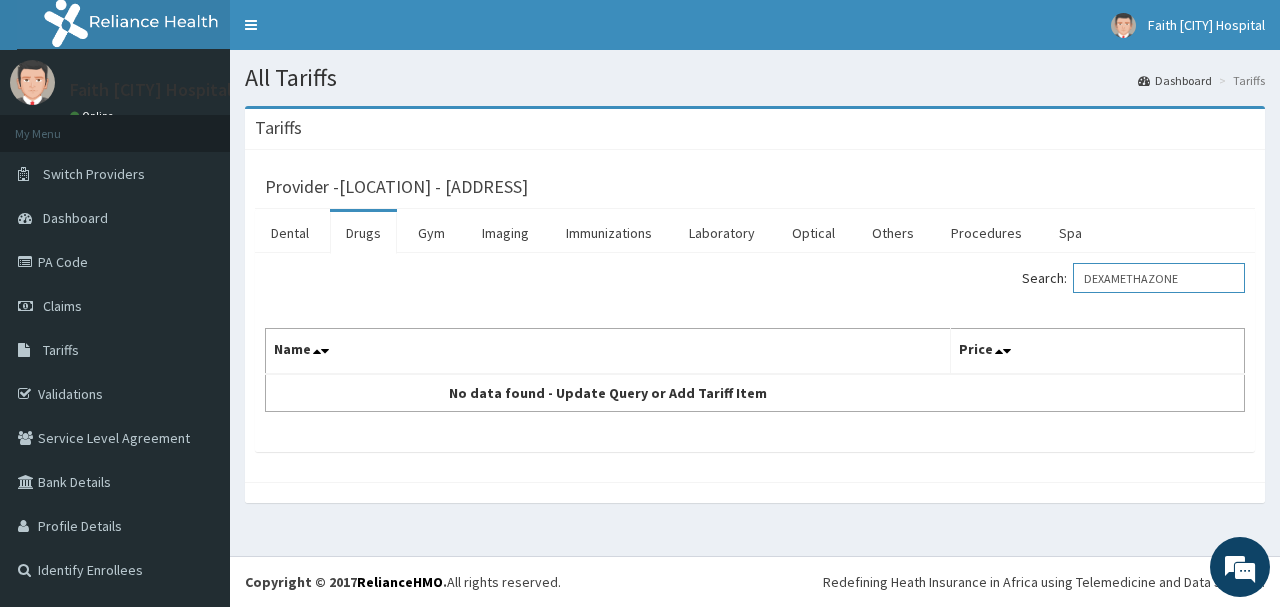 click on "DEXAMETHAZONE" at bounding box center (1159, 278) 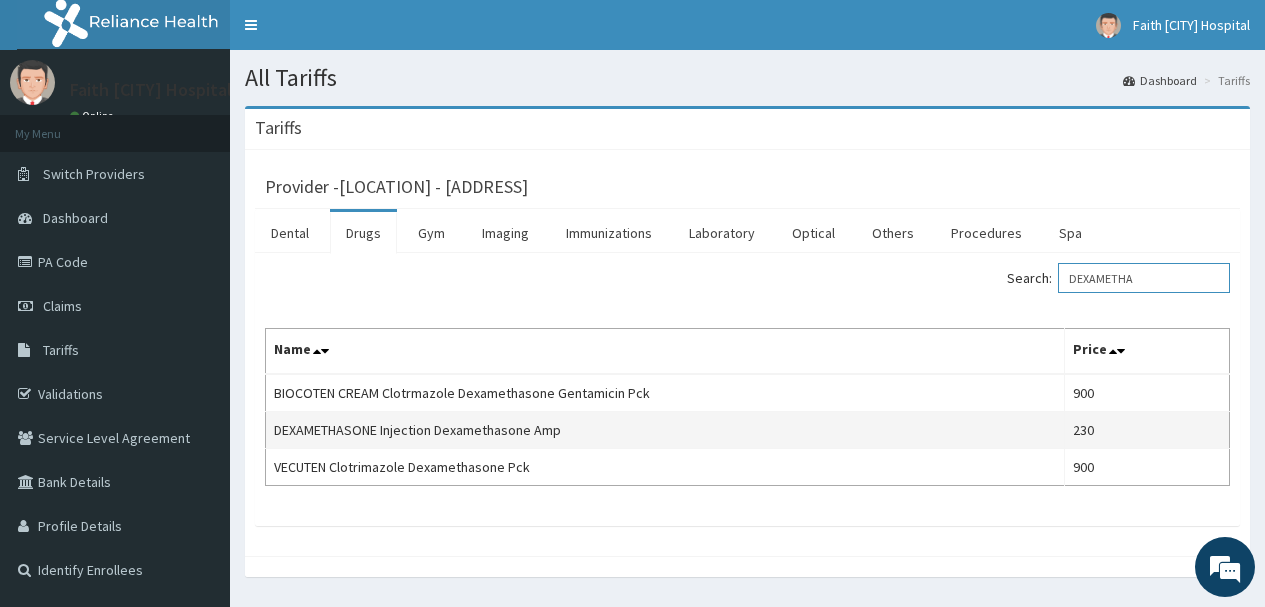 type on "DEXAMETHA" 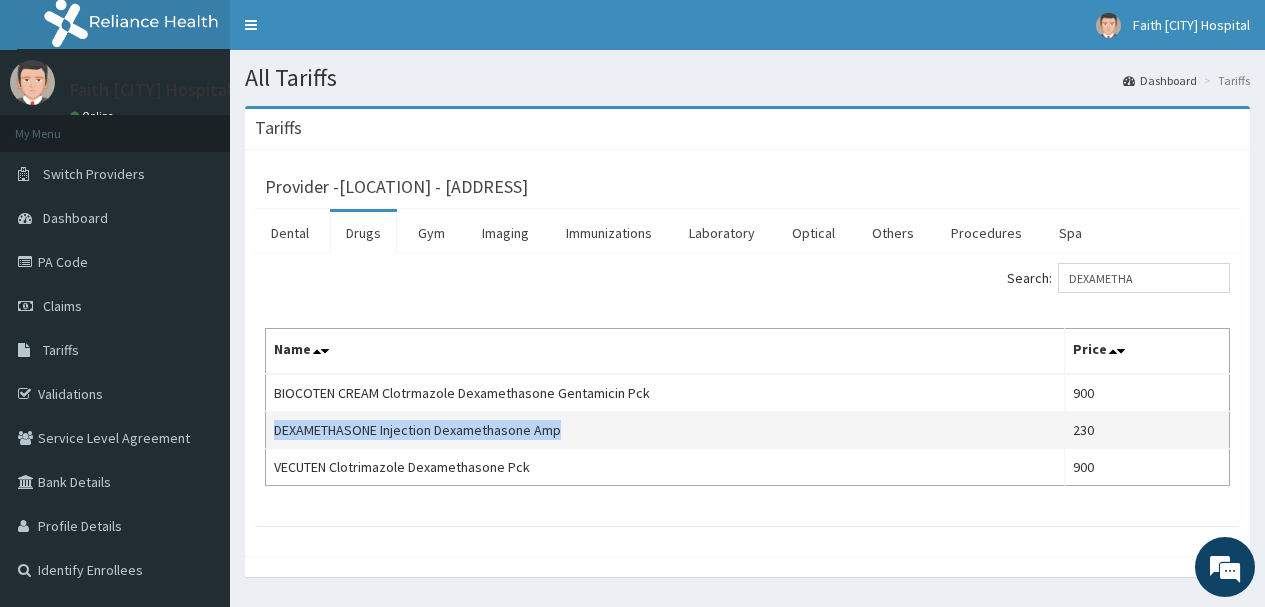 drag, startPoint x: 575, startPoint y: 428, endPoint x: 274, endPoint y: 417, distance: 301.20093 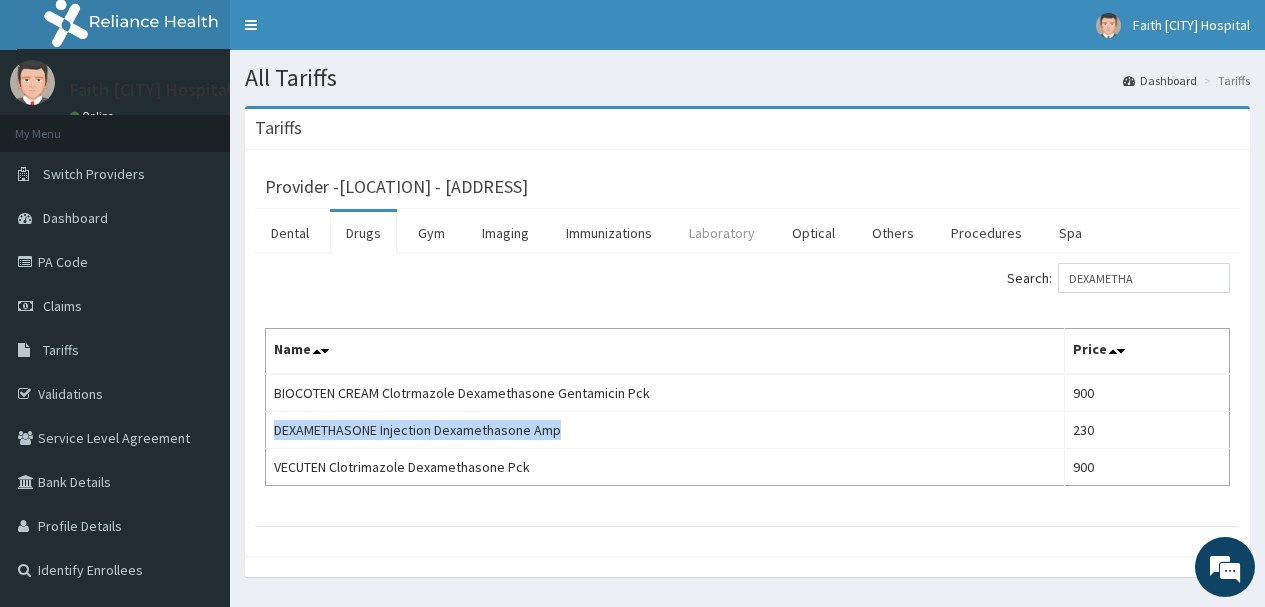 click on "Laboratory" at bounding box center (722, 233) 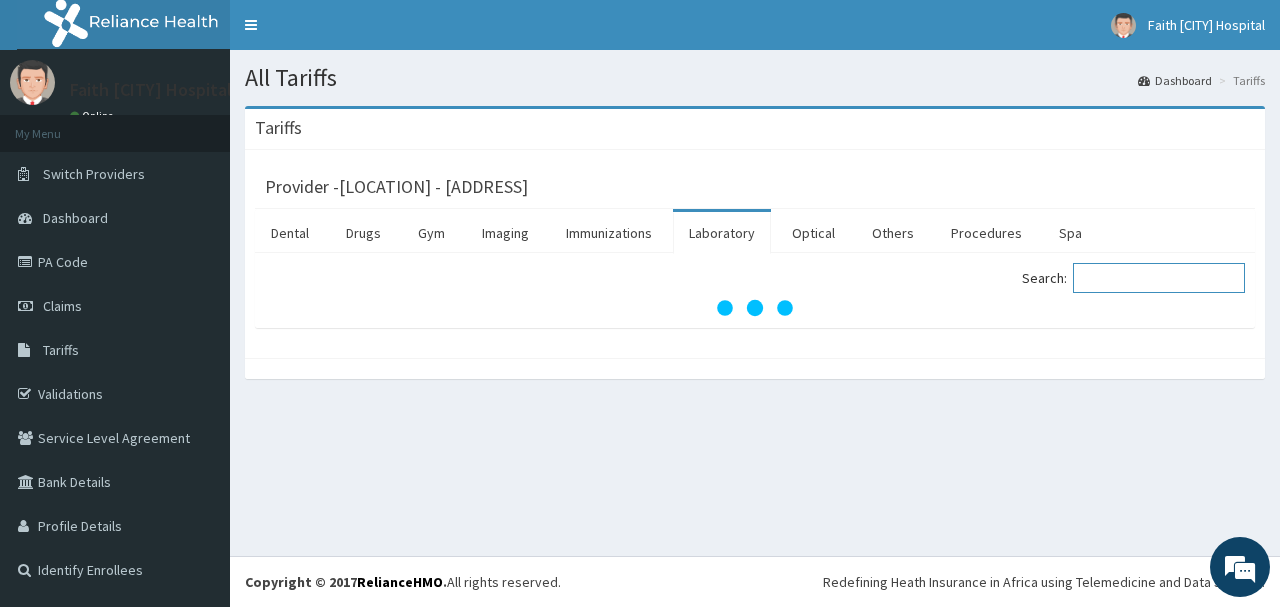 click on "Search:" at bounding box center (1159, 278) 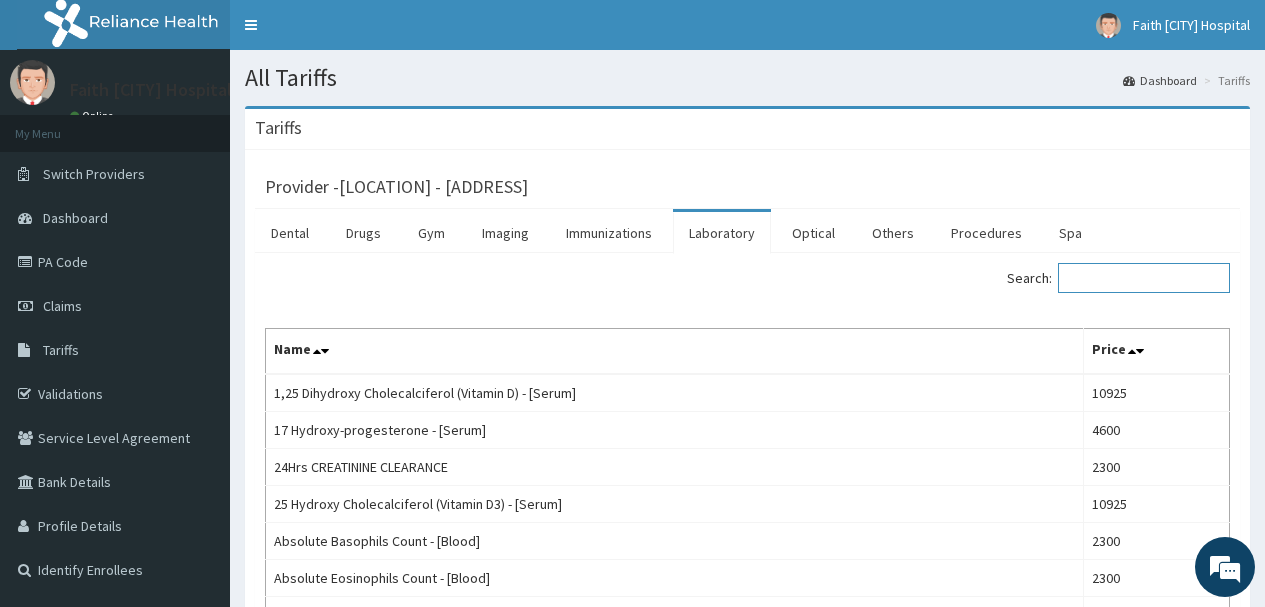paste on "STOOL H. PYLORI" 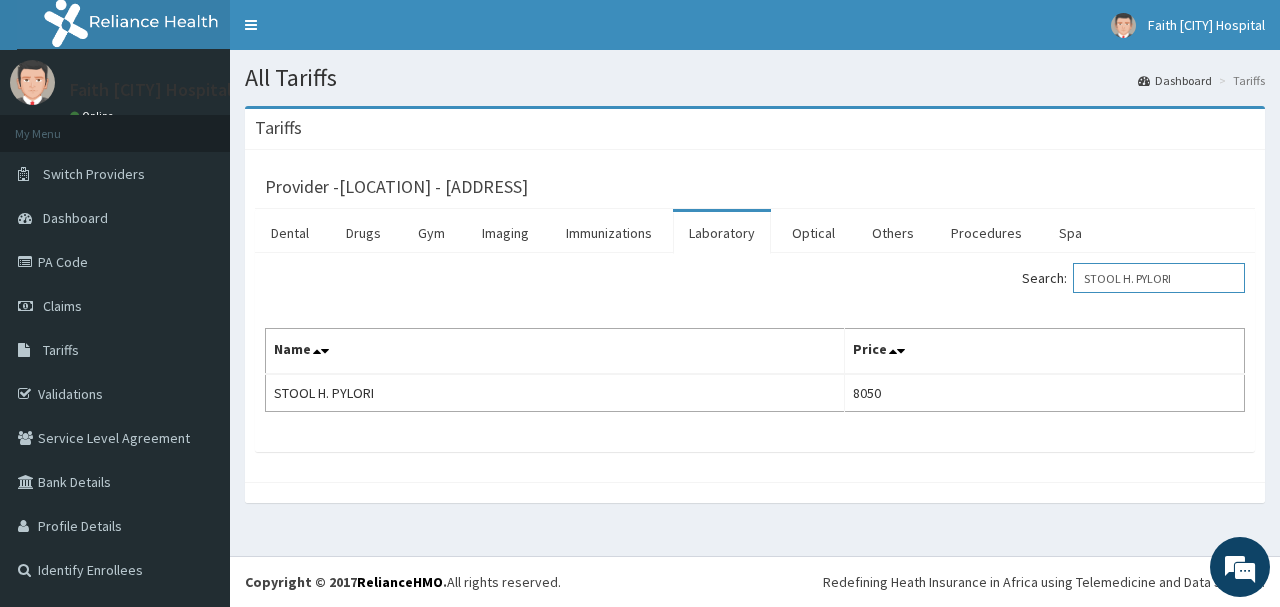 drag, startPoint x: 1152, startPoint y: 277, endPoint x: 1032, endPoint y: 279, distance: 120.01666 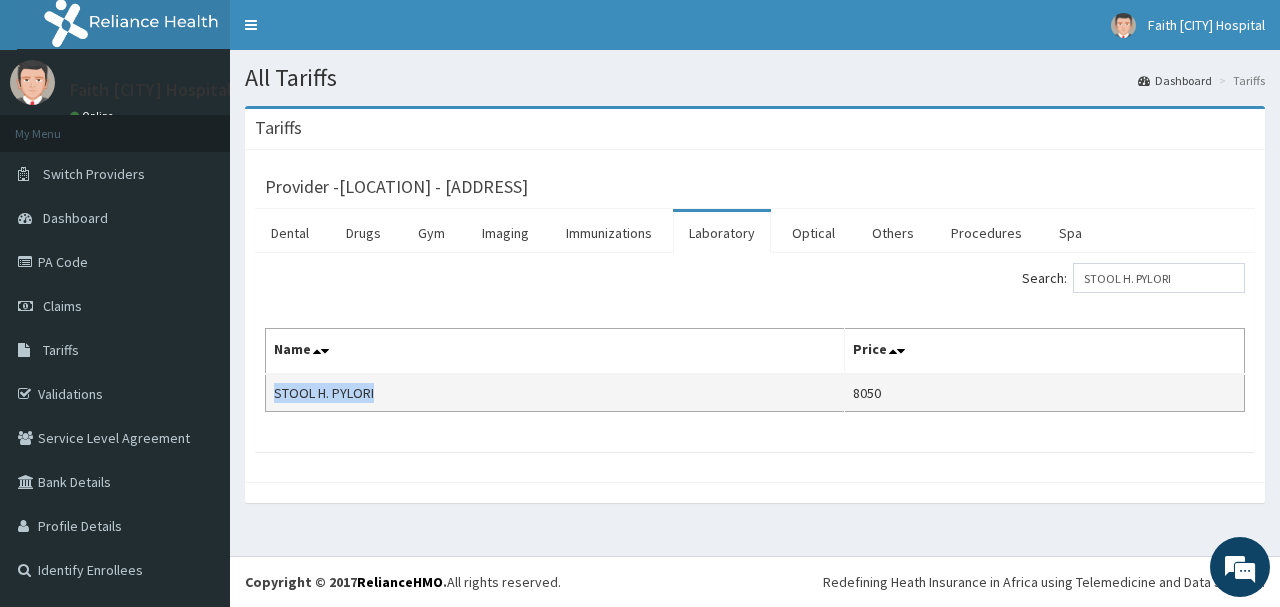 drag, startPoint x: 393, startPoint y: 398, endPoint x: 271, endPoint y: 394, distance: 122.06556 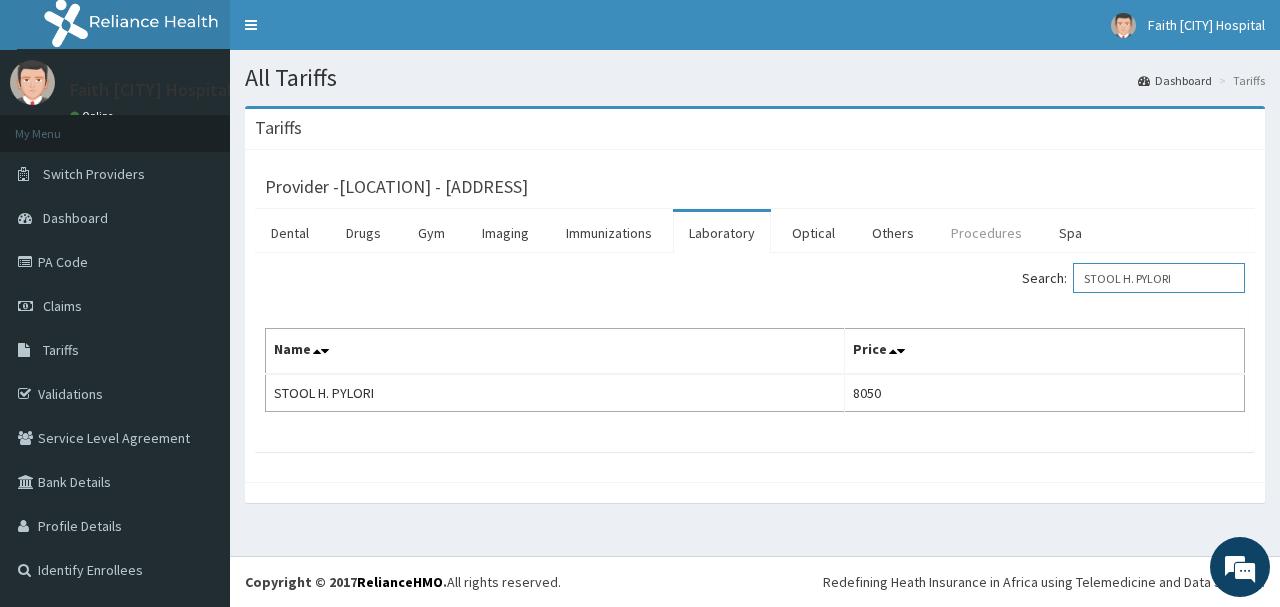drag, startPoint x: 1202, startPoint y: 275, endPoint x: 932, endPoint y: 233, distance: 273.24713 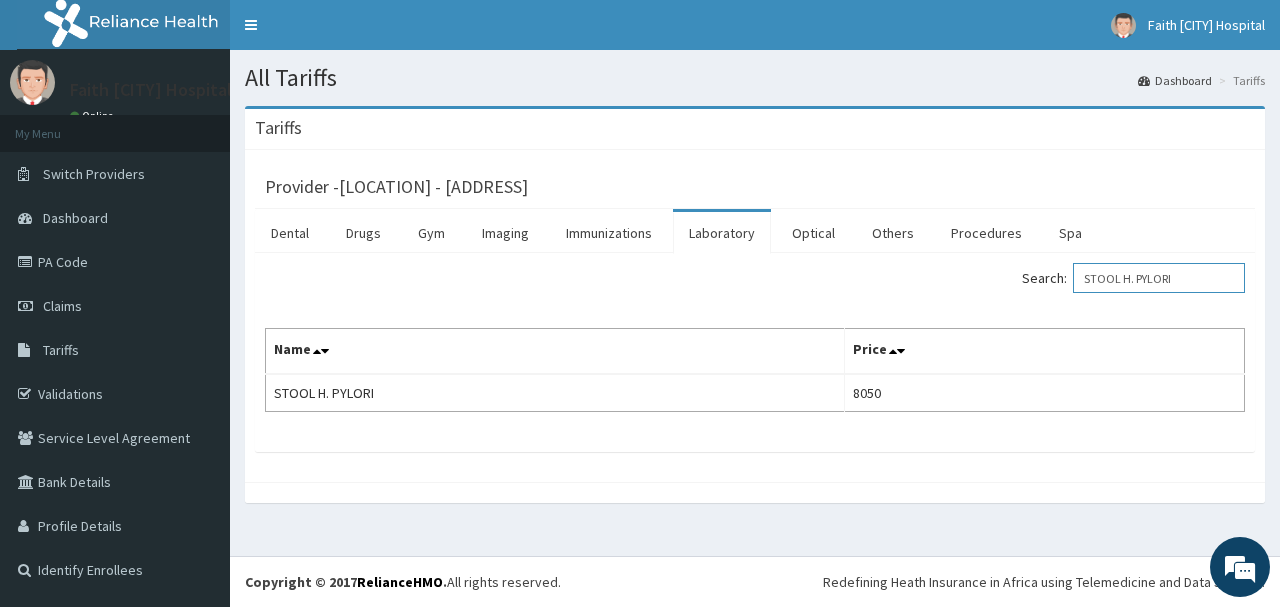paste on "CHEST (AP/LAT" 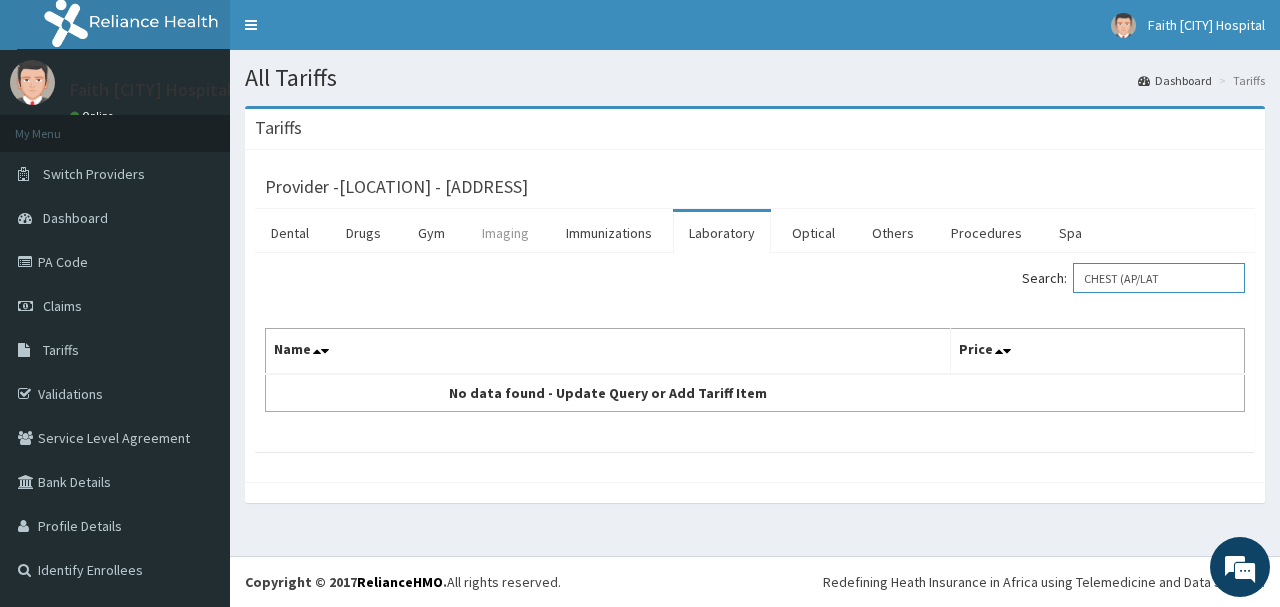 type on "CHEST (AP/LAT" 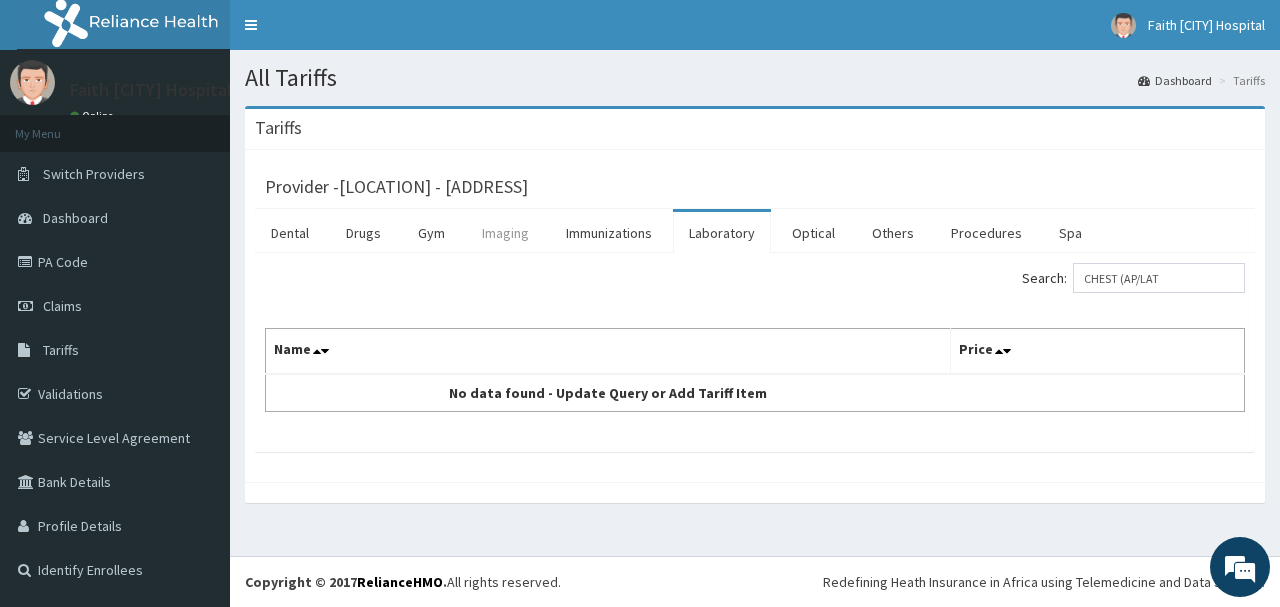click on "Imaging" at bounding box center (505, 233) 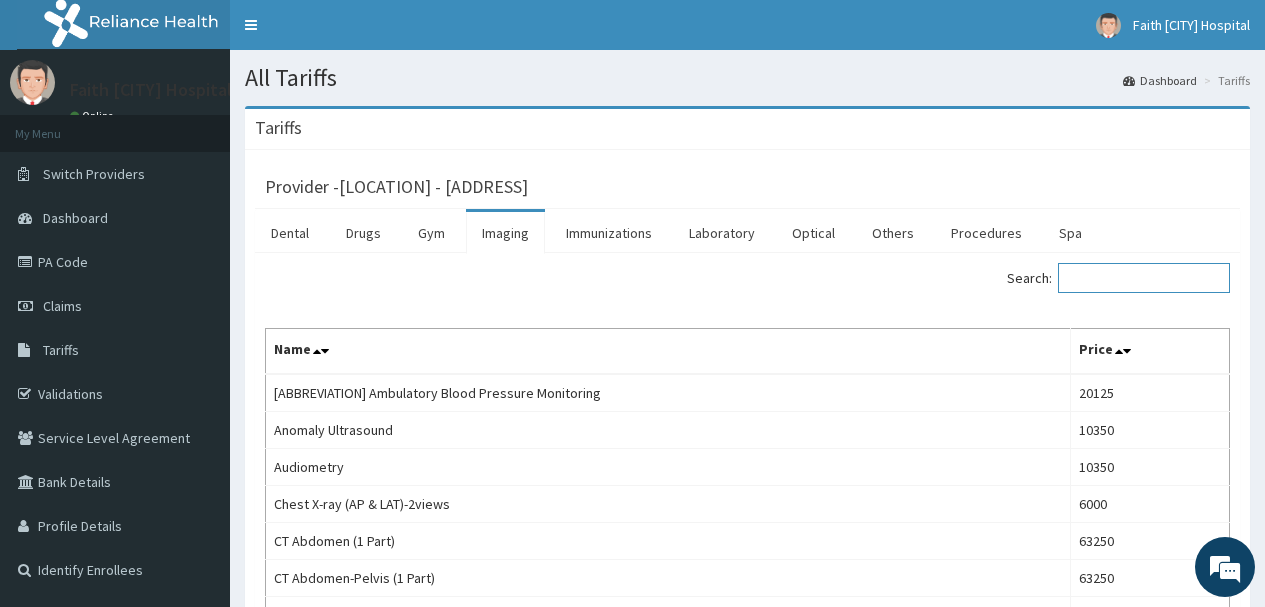 drag, startPoint x: 1110, startPoint y: 283, endPoint x: 1094, endPoint y: 290, distance: 17.464249 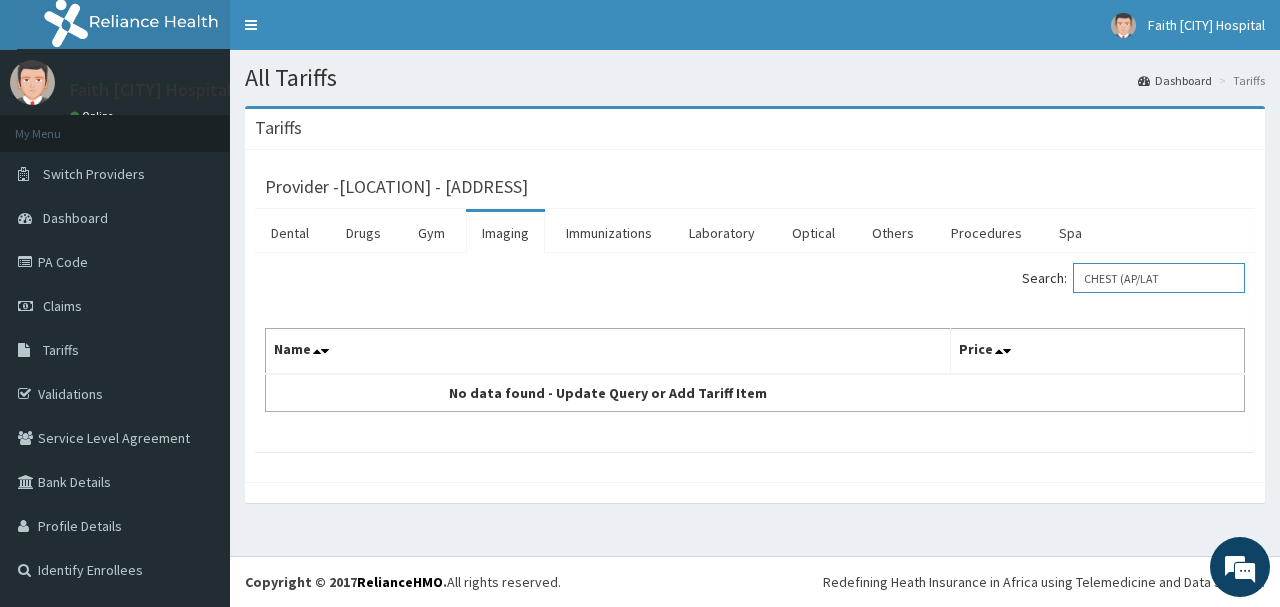 drag, startPoint x: 1183, startPoint y: 276, endPoint x: 1132, endPoint y: 284, distance: 51.62364 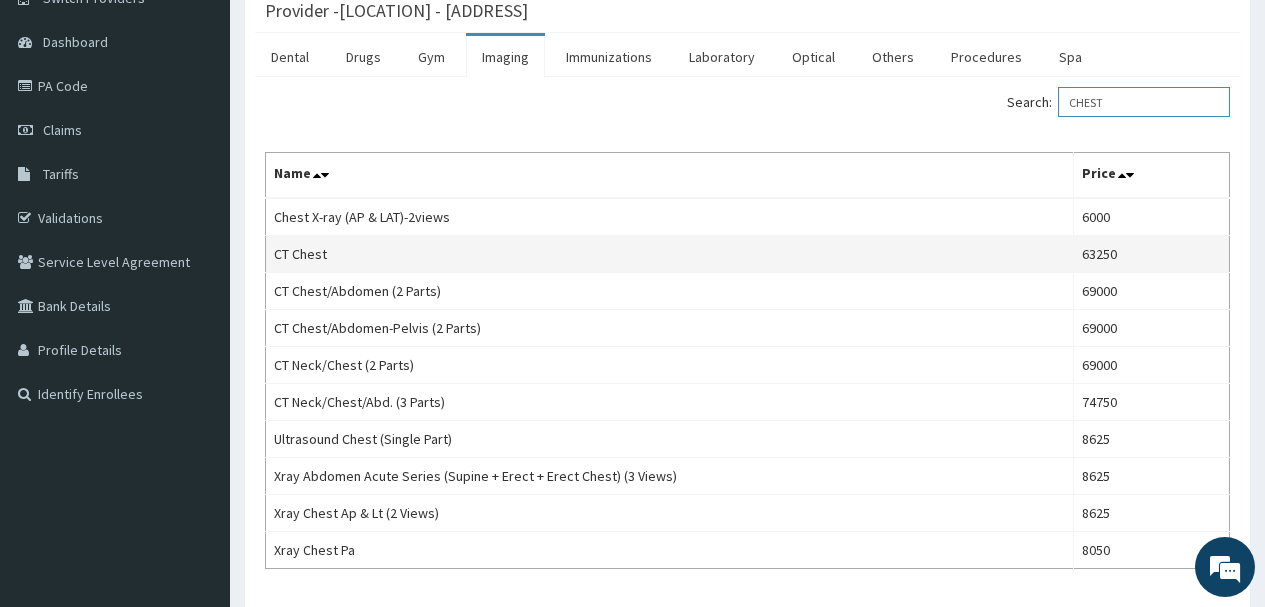 scroll, scrollTop: 200, scrollLeft: 0, axis: vertical 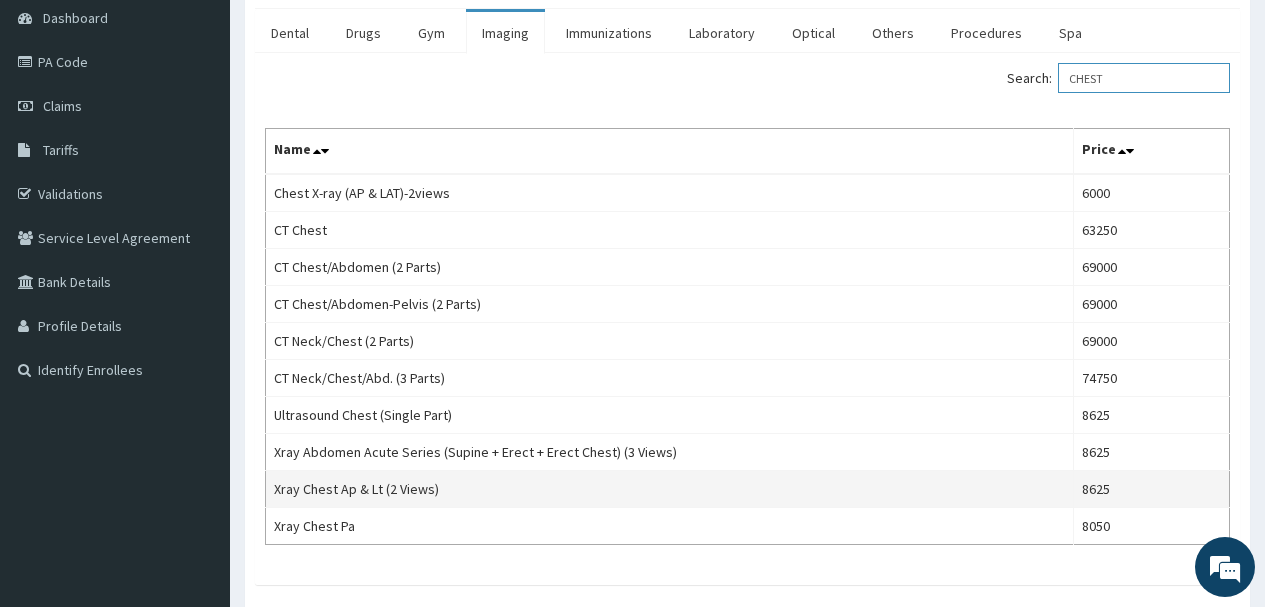 type on "CHEST" 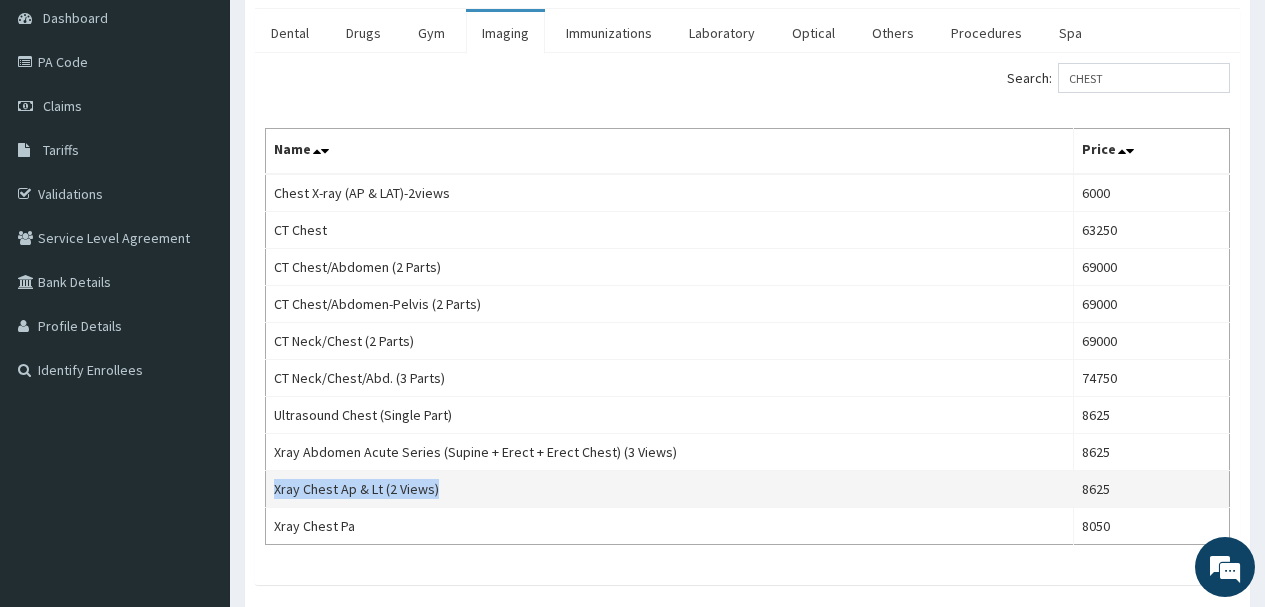 drag, startPoint x: 444, startPoint y: 489, endPoint x: 272, endPoint y: 479, distance: 172.29045 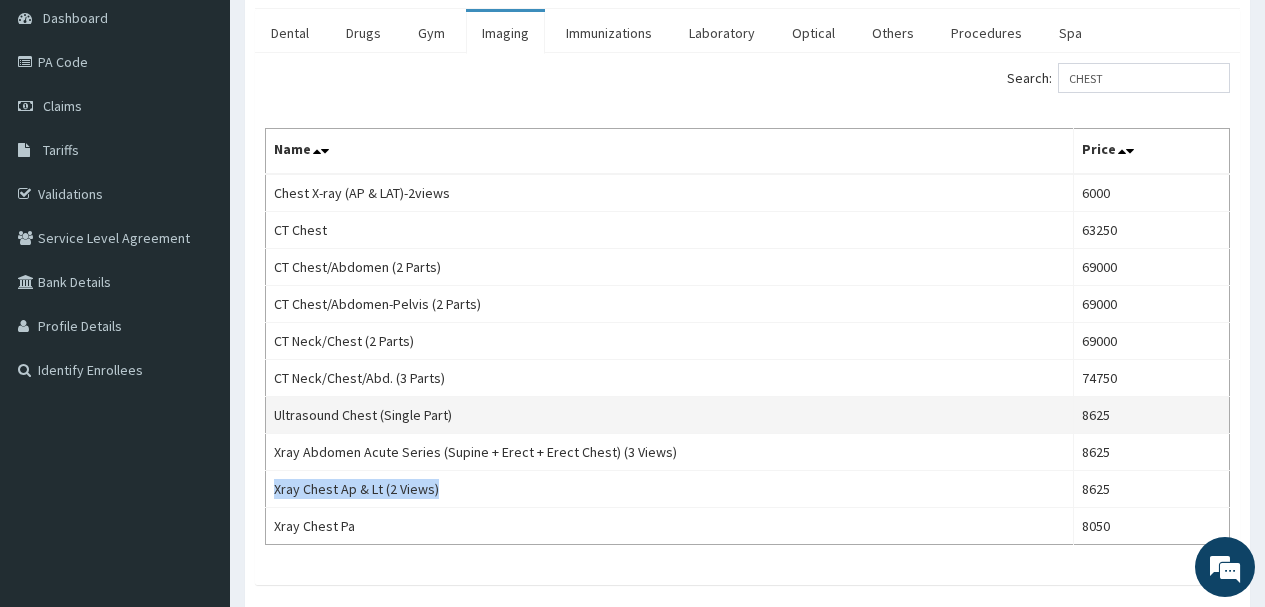 copy on "Xray Chest Ap & Lt (2 Views)" 